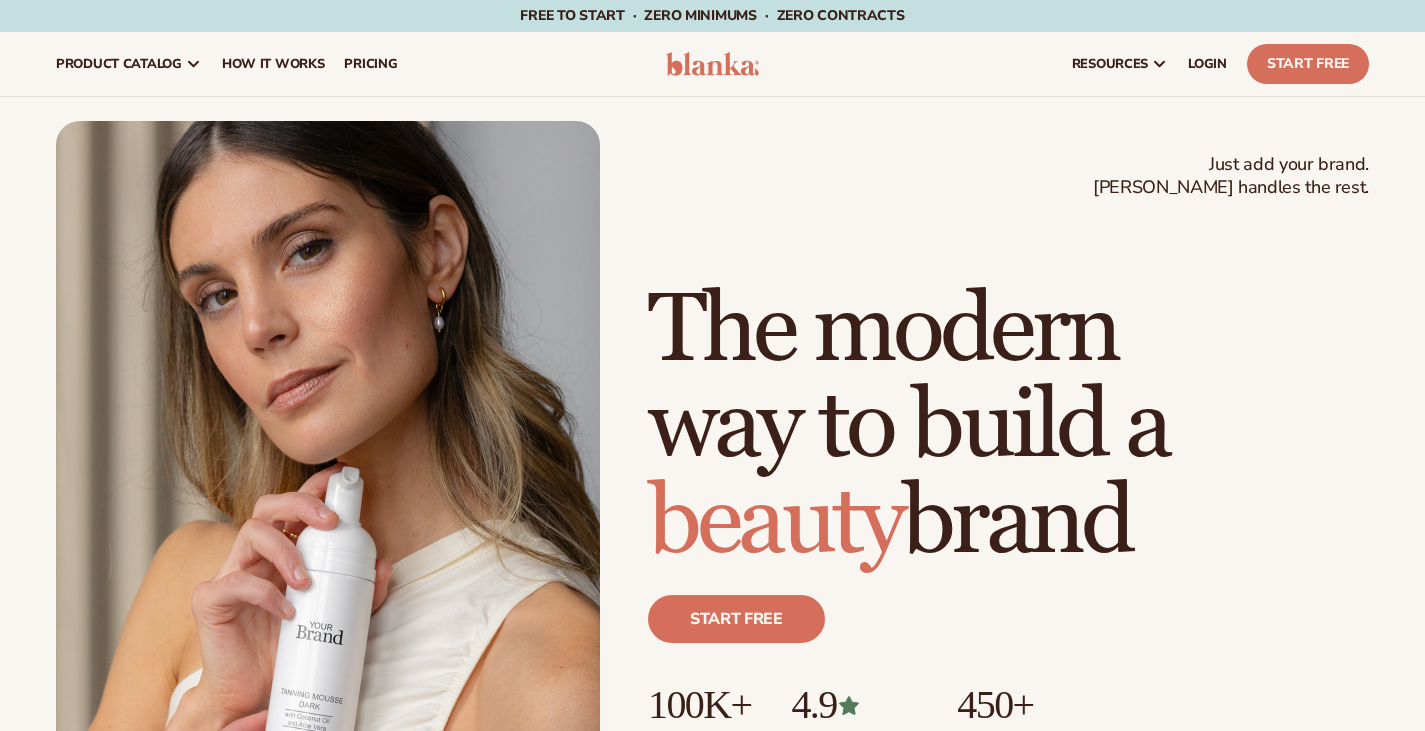 scroll, scrollTop: 0, scrollLeft: 0, axis: both 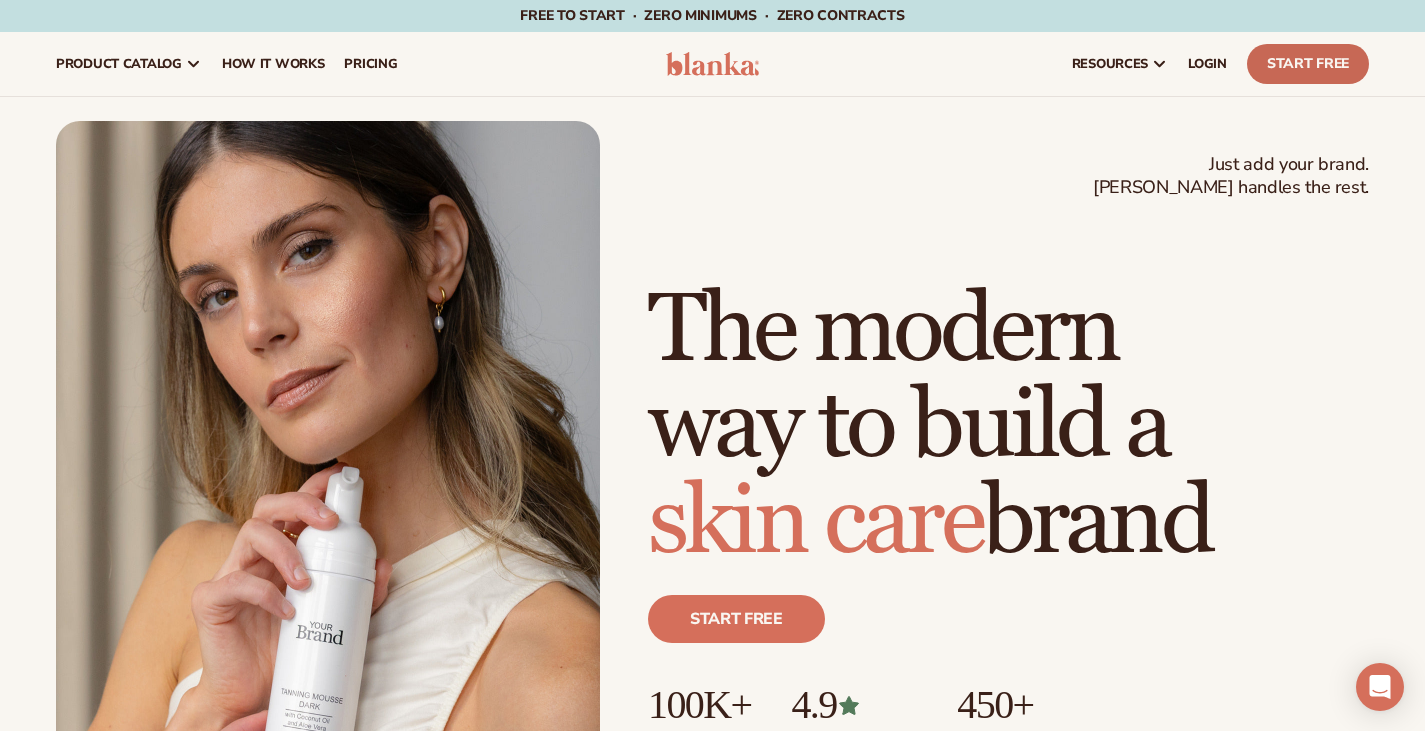 click on "Start Free" at bounding box center [1308, 64] 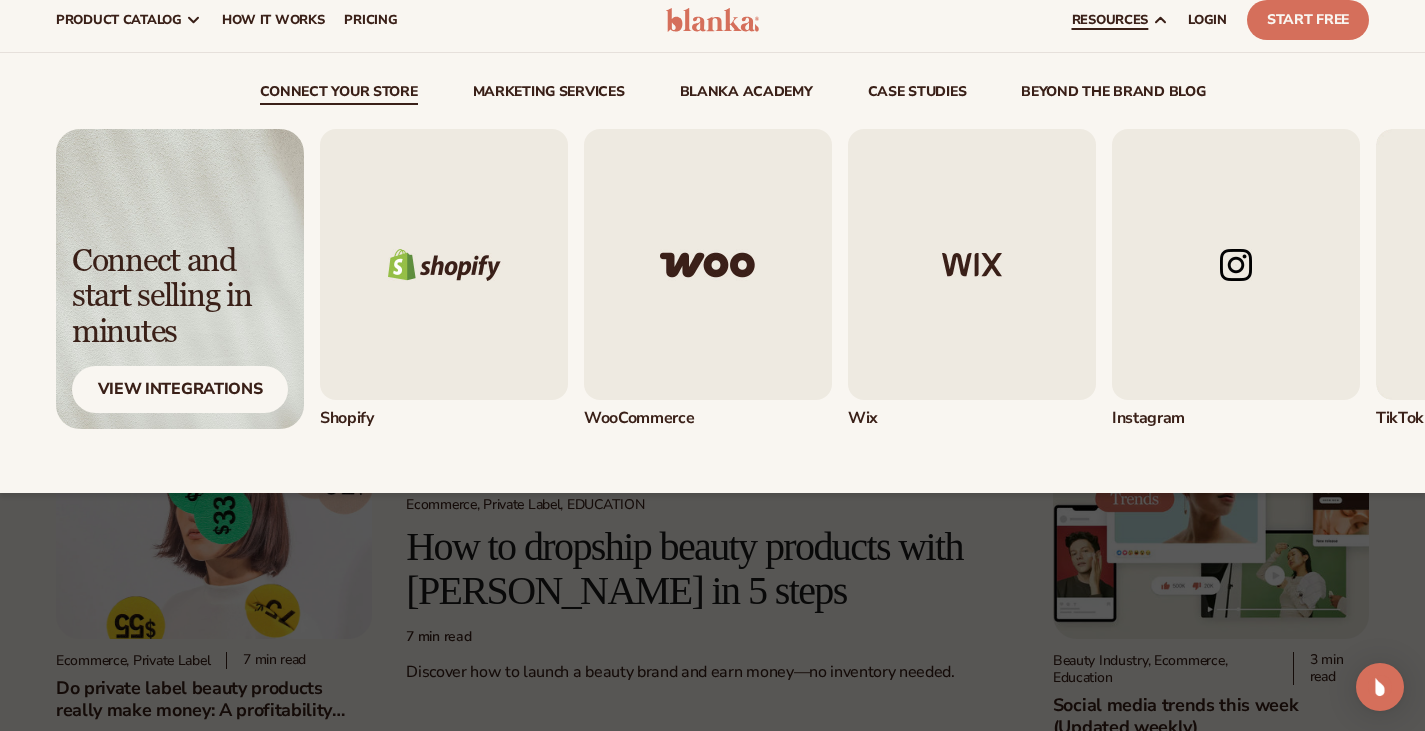 scroll, scrollTop: 0, scrollLeft: 0, axis: both 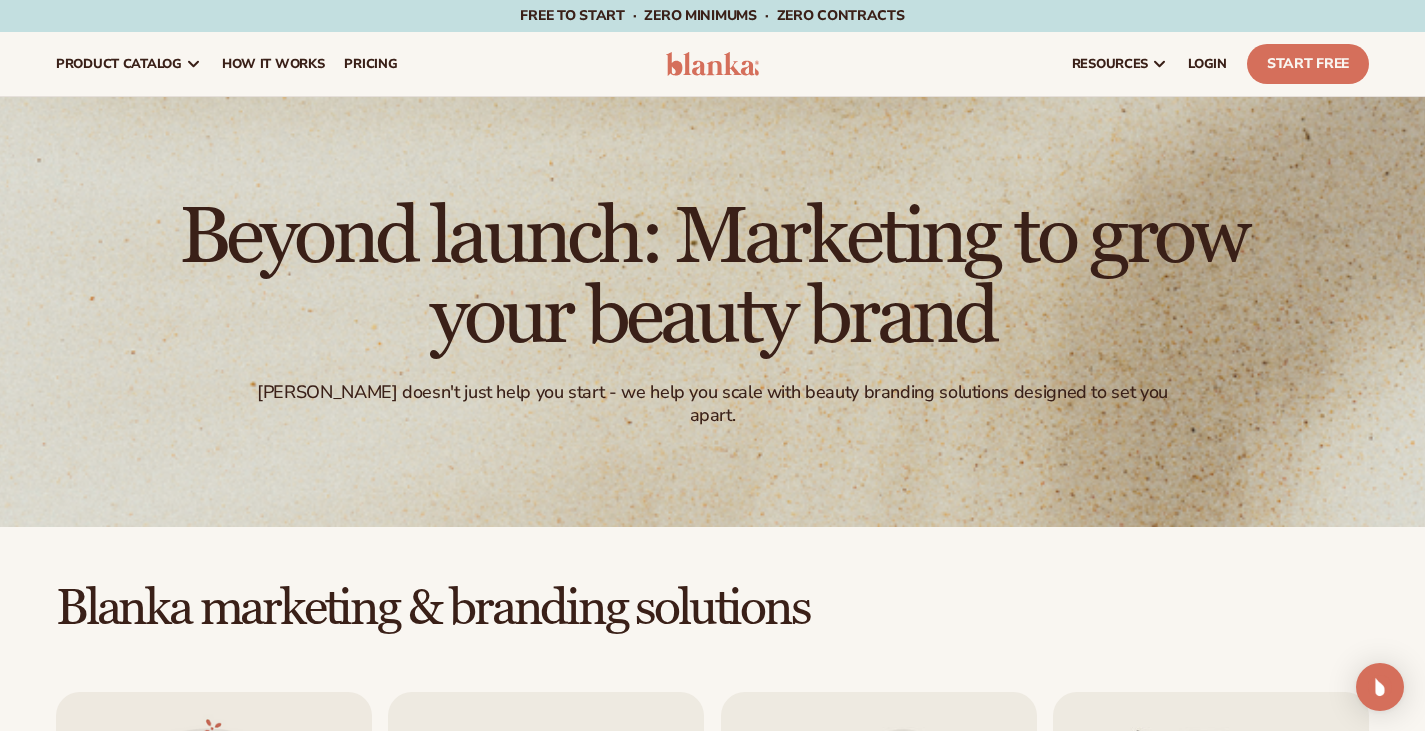 click on "Blanka marketing & branding solutions
Logo trace
Convert your logo to vector
SHOP NOW
-
Regular price
$100
Sale price
$100
Regular price
Unit price
/
per
/" at bounding box center [712, 1894] 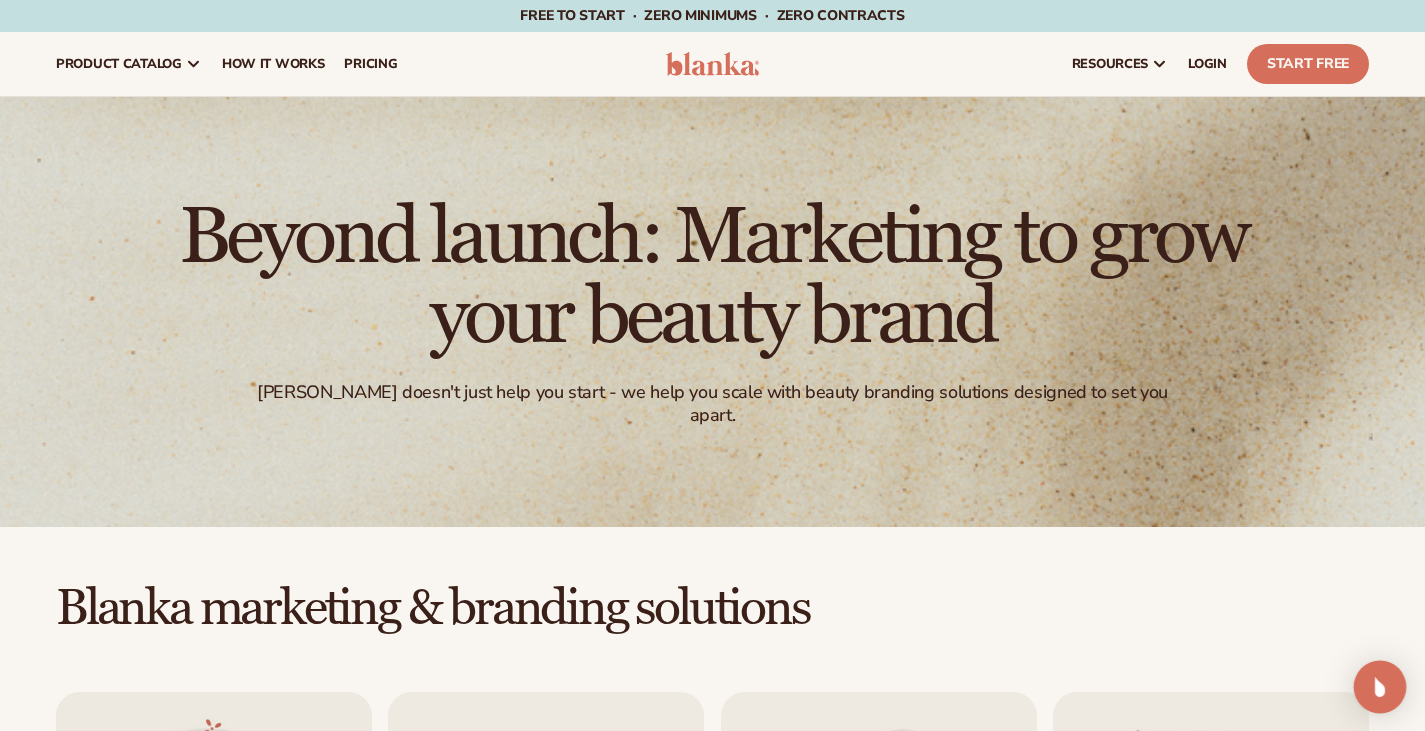 click on "Skip to content
Free to start · ZERO minimums · ZERO contracts ·
Free to start · ZERO minimums · ZERO contracts ·
Free to start · ZERO minimums · ZERO contracts ·
Free to start · ZERO minimums · ZERO contracts ·
Free to start · ZERO minimums · ZERO contracts ·
Free to start · ZERO minimums · ZERO contracts ·" at bounding box center (712, 2962) 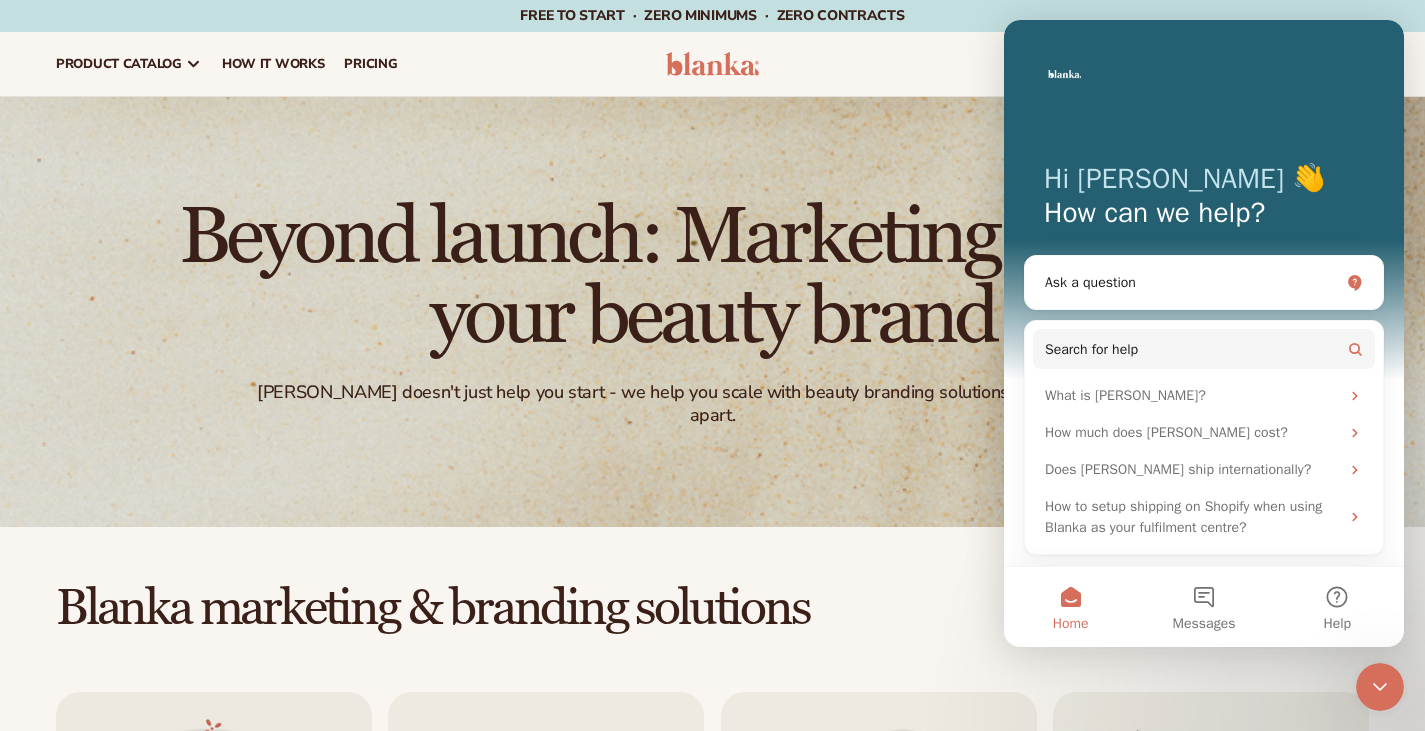 scroll, scrollTop: 0, scrollLeft: 0, axis: both 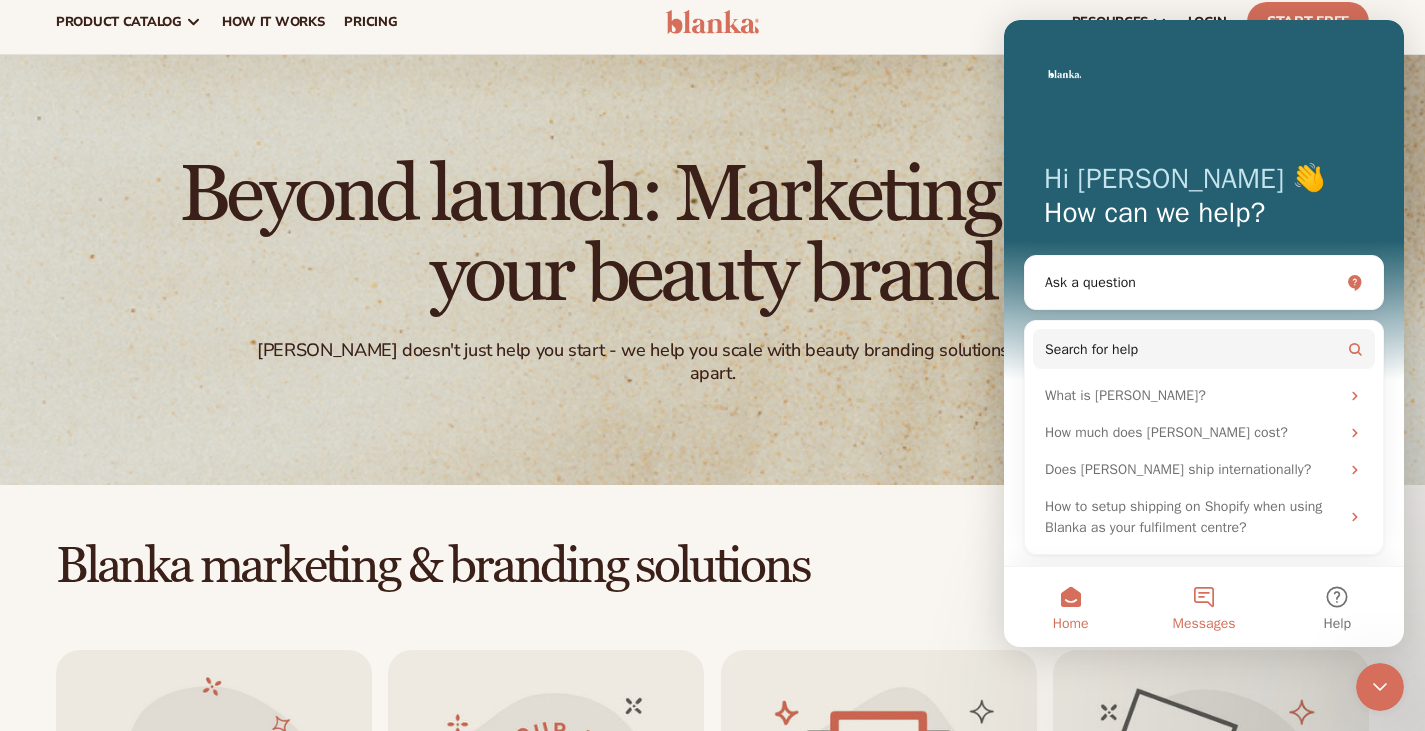 click on "Messages" at bounding box center (1203, 607) 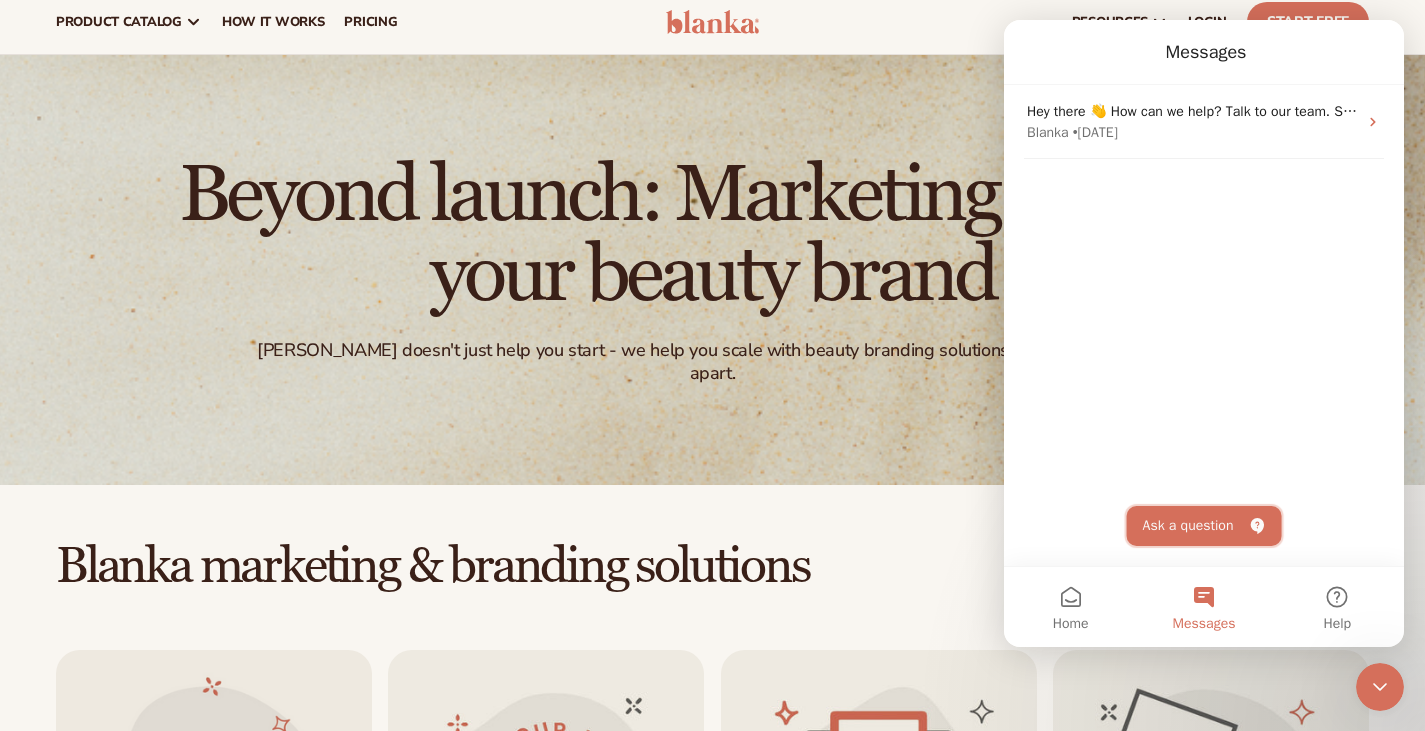 click on "Ask a question" at bounding box center (1204, 526) 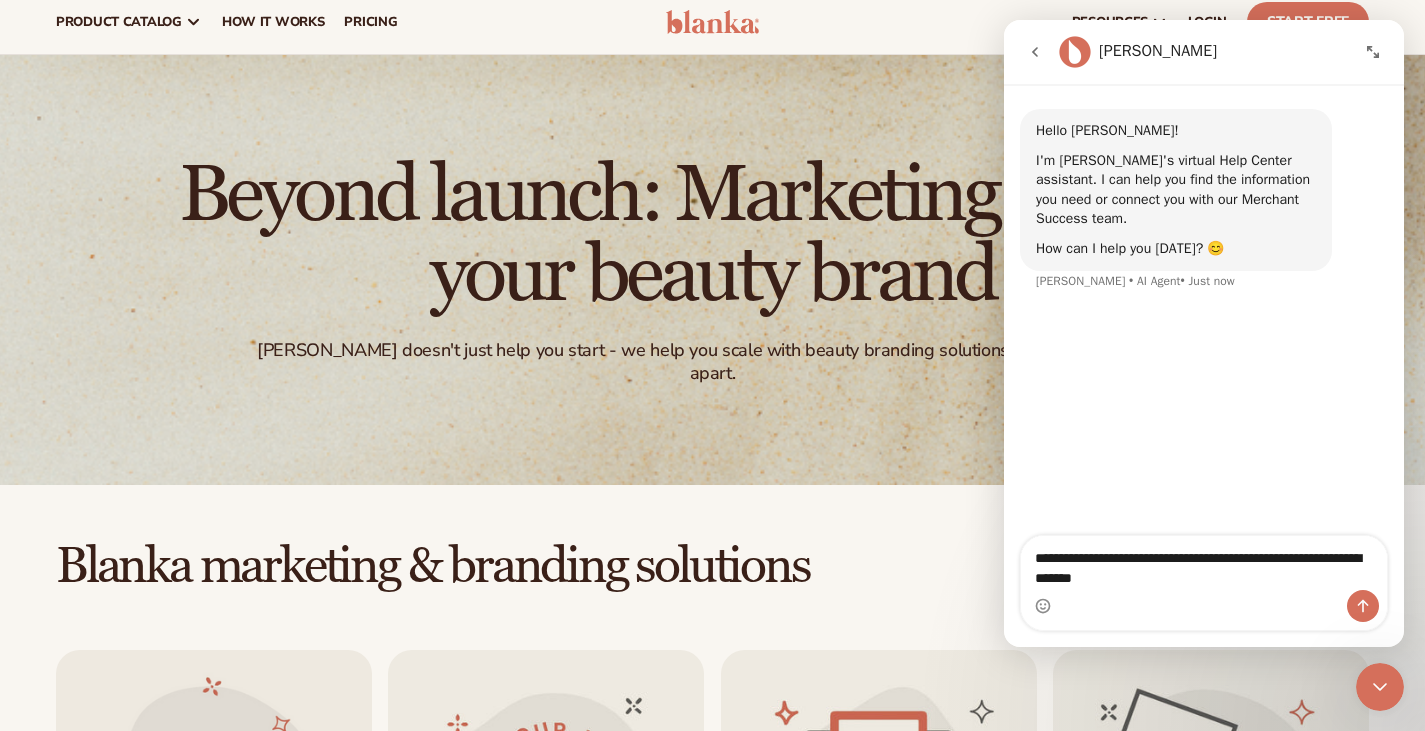 type on "**********" 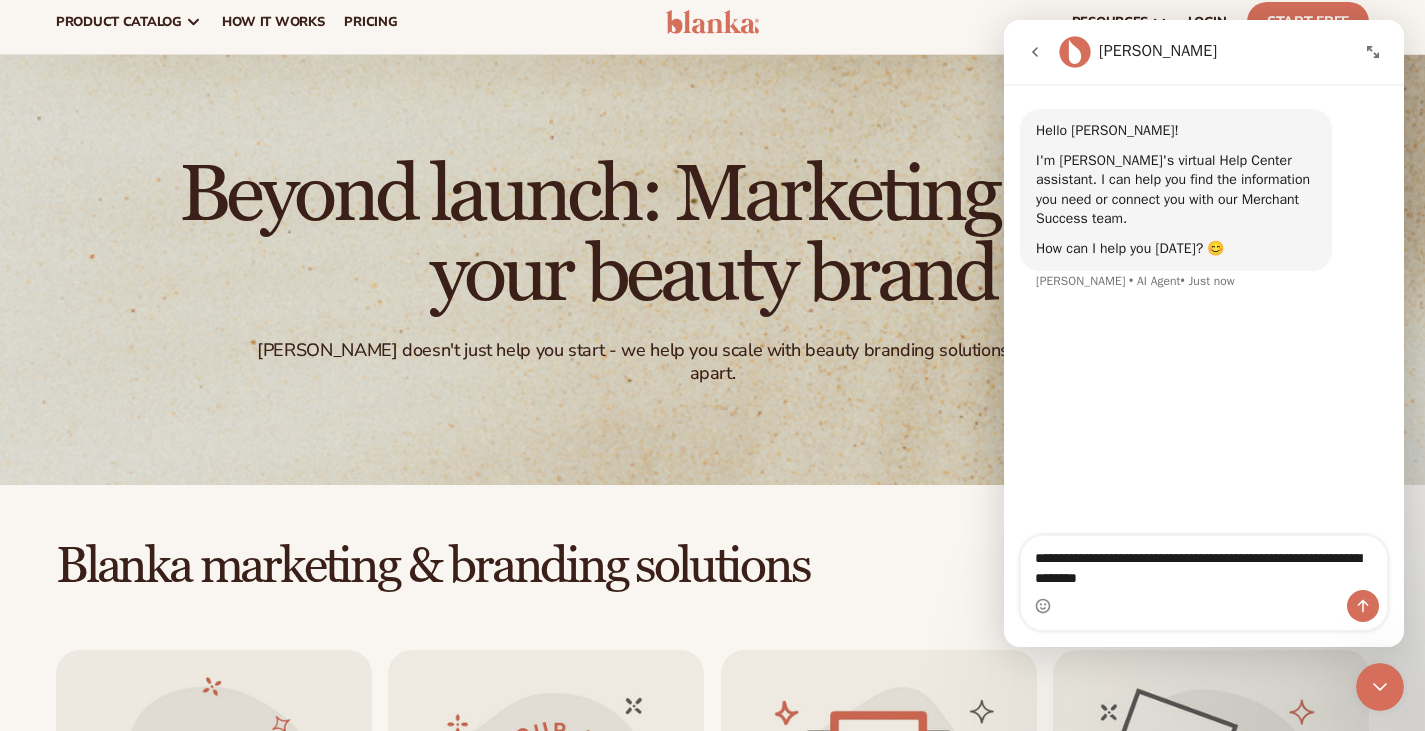 type 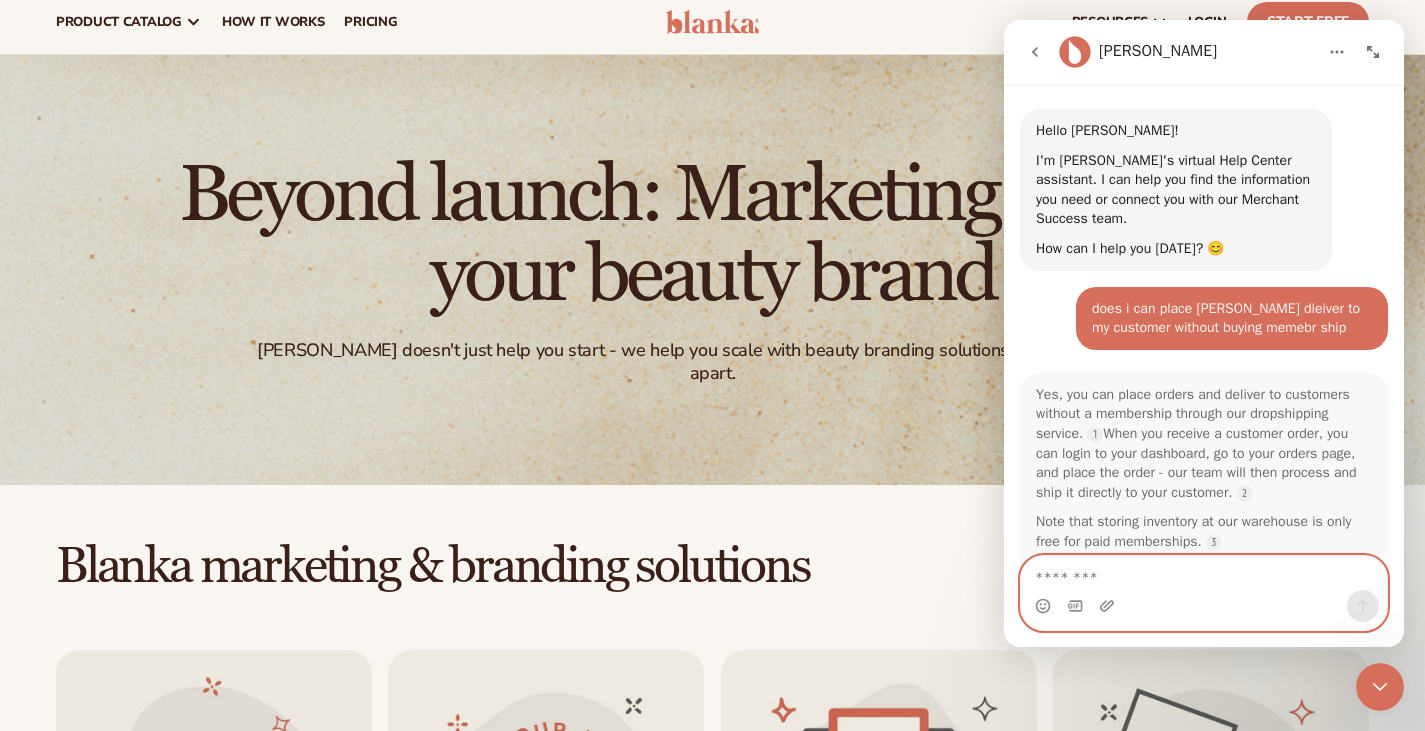 scroll, scrollTop: 3, scrollLeft: 0, axis: vertical 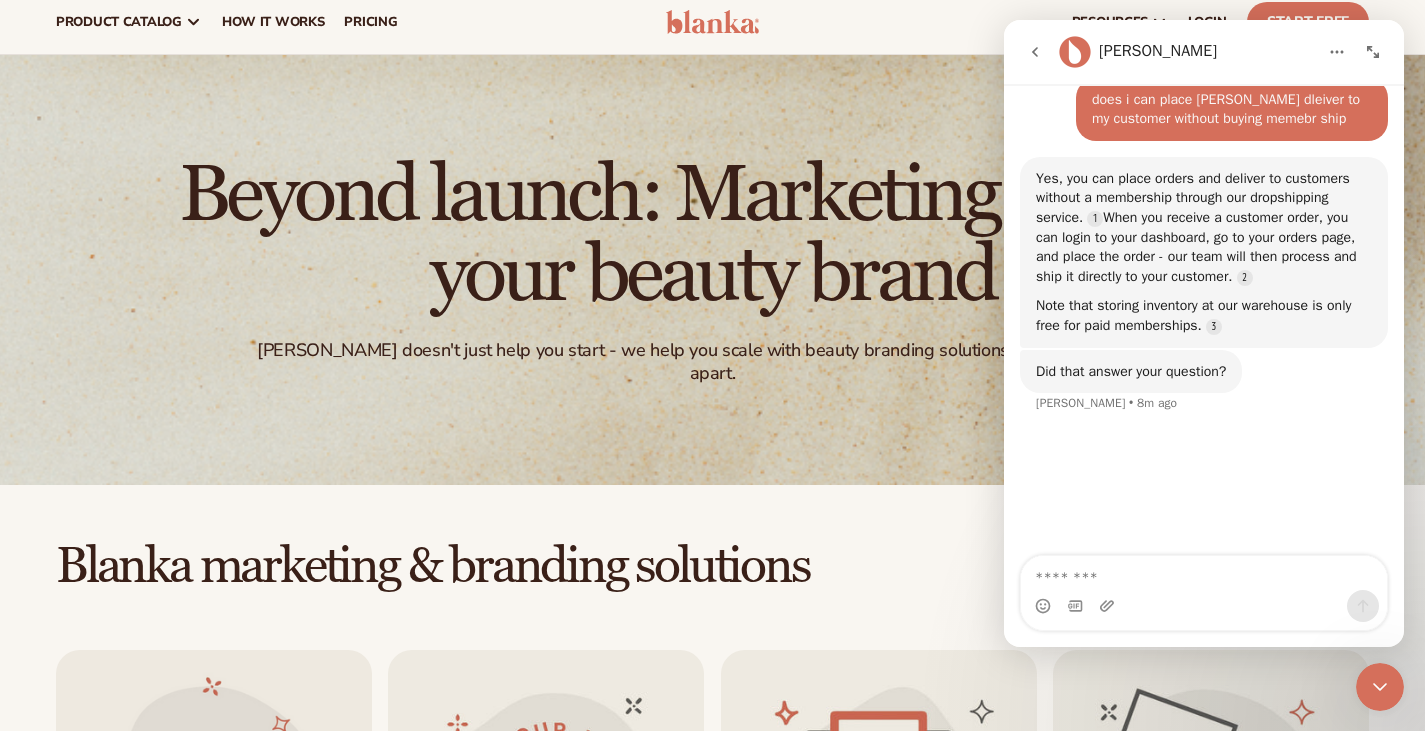 click at bounding box center [1373, 52] 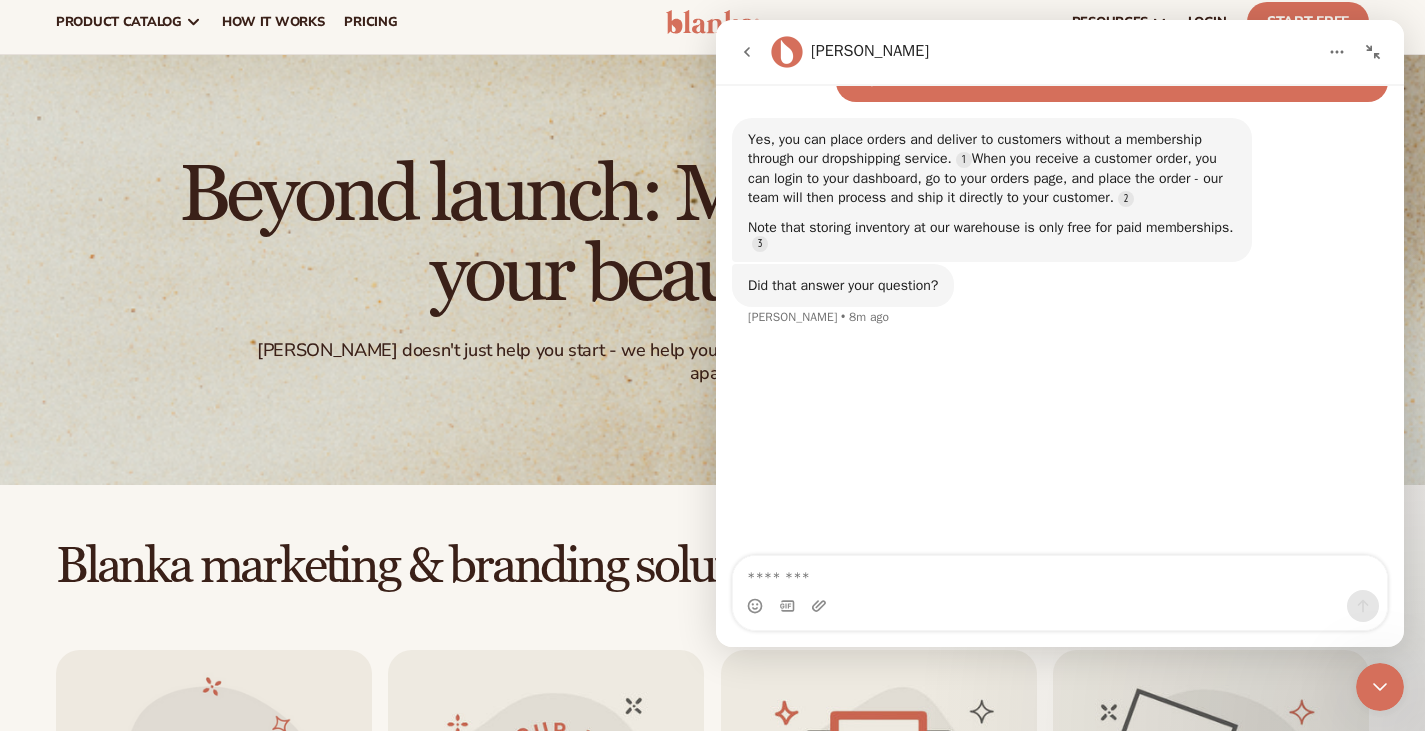 click on "Hello [PERSON_NAME]!  I'm [PERSON_NAME]'s virtual Help Center assistant. I can help you find the information you need or connect you with our Merchant Success team.  How can I help you [DATE]? 😊 [PERSON_NAME]   • AI Agent  •   8m ago does i can place [PERSON_NAME] dleiver to my customer without buying memebr ship  [PERSON_NAME]    •   8m ago Yes, you can place orders and deliver to customers without a membership through our dropshipping service.  When you receive a customer order, you can login to your dashboard, go to your orders page, and place the order - our team will then process and ship it directly to your customer. Note that storing inventory at our warehouse is only free for paid memberships. [PERSON_NAME]   • AI Agent  •   8m ago Did that answer your question? [PERSON_NAME]    •   8m ago" at bounding box center [1060, 113] 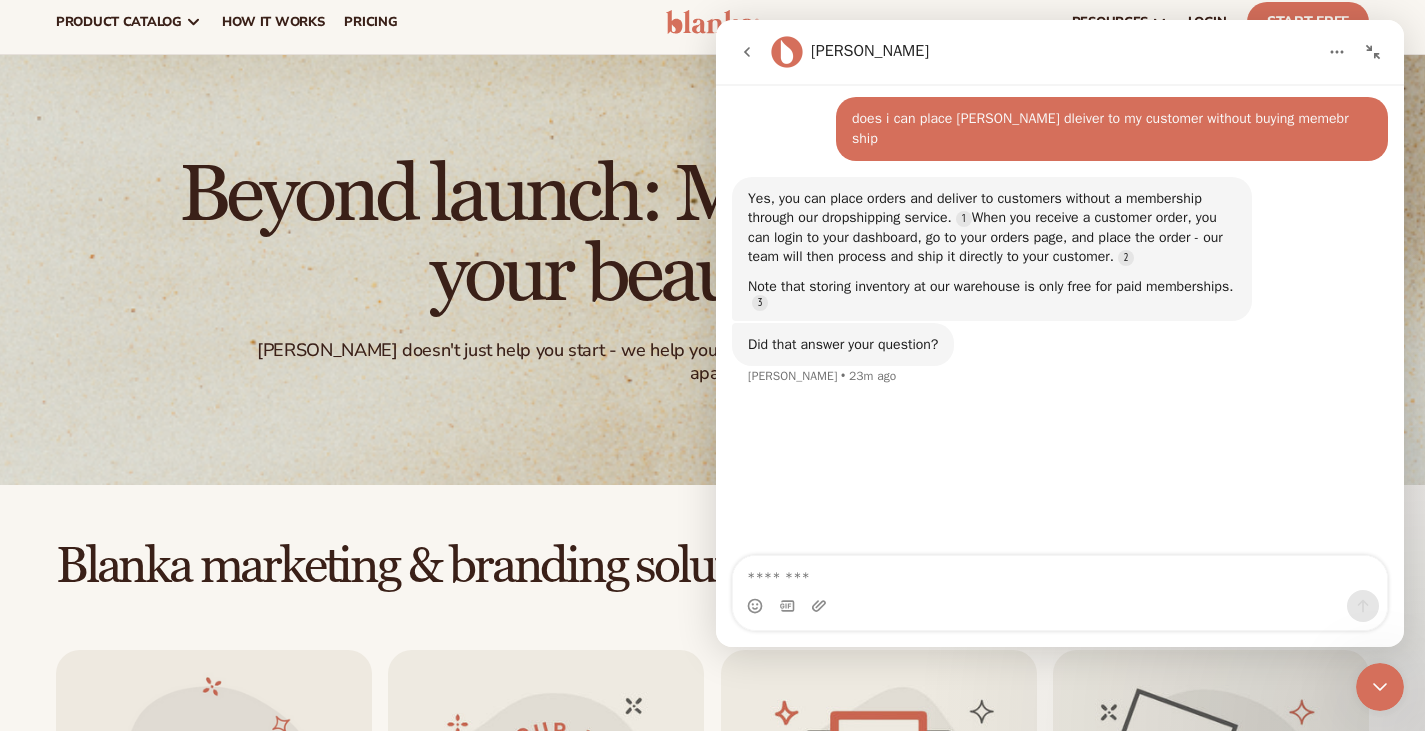 scroll, scrollTop: 147, scrollLeft: 0, axis: vertical 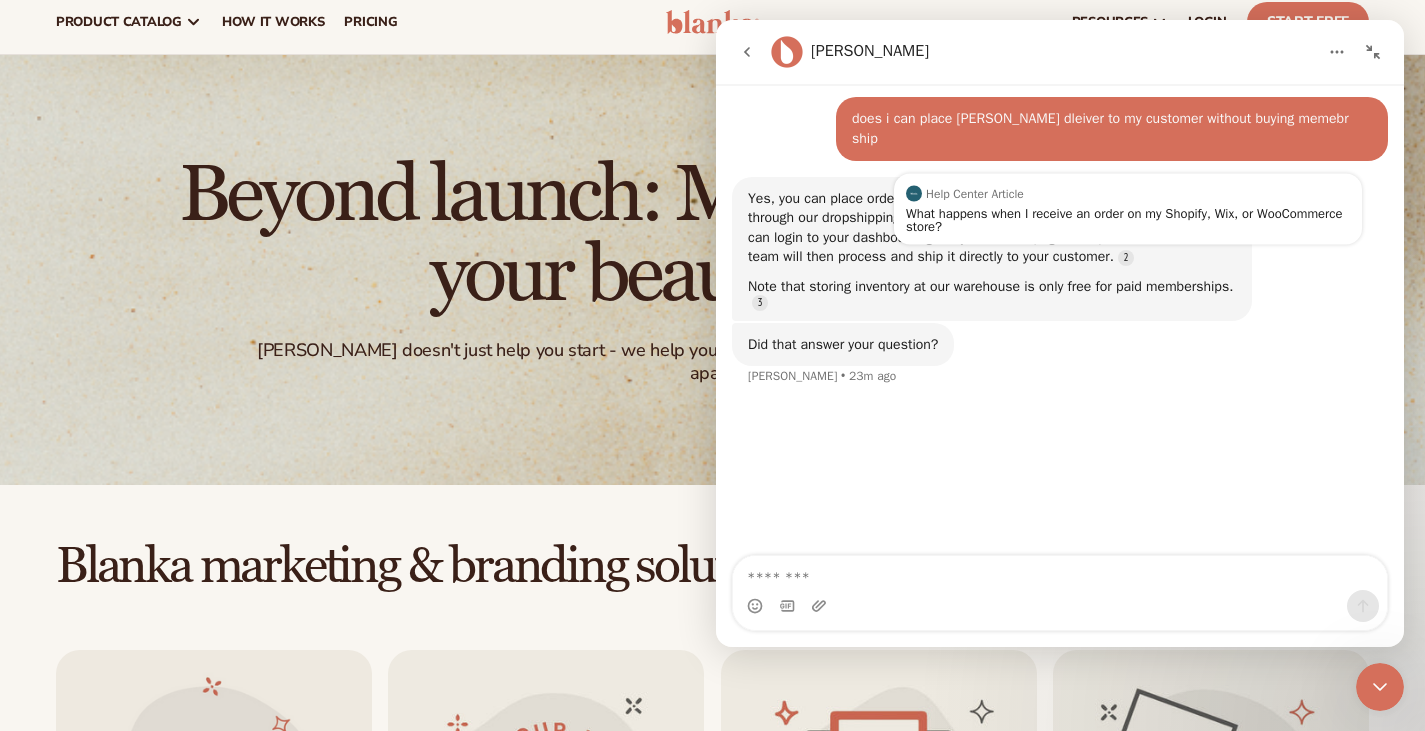 click on "Did that answer your question? [PERSON_NAME]    •   23m ago" at bounding box center [1060, 367] 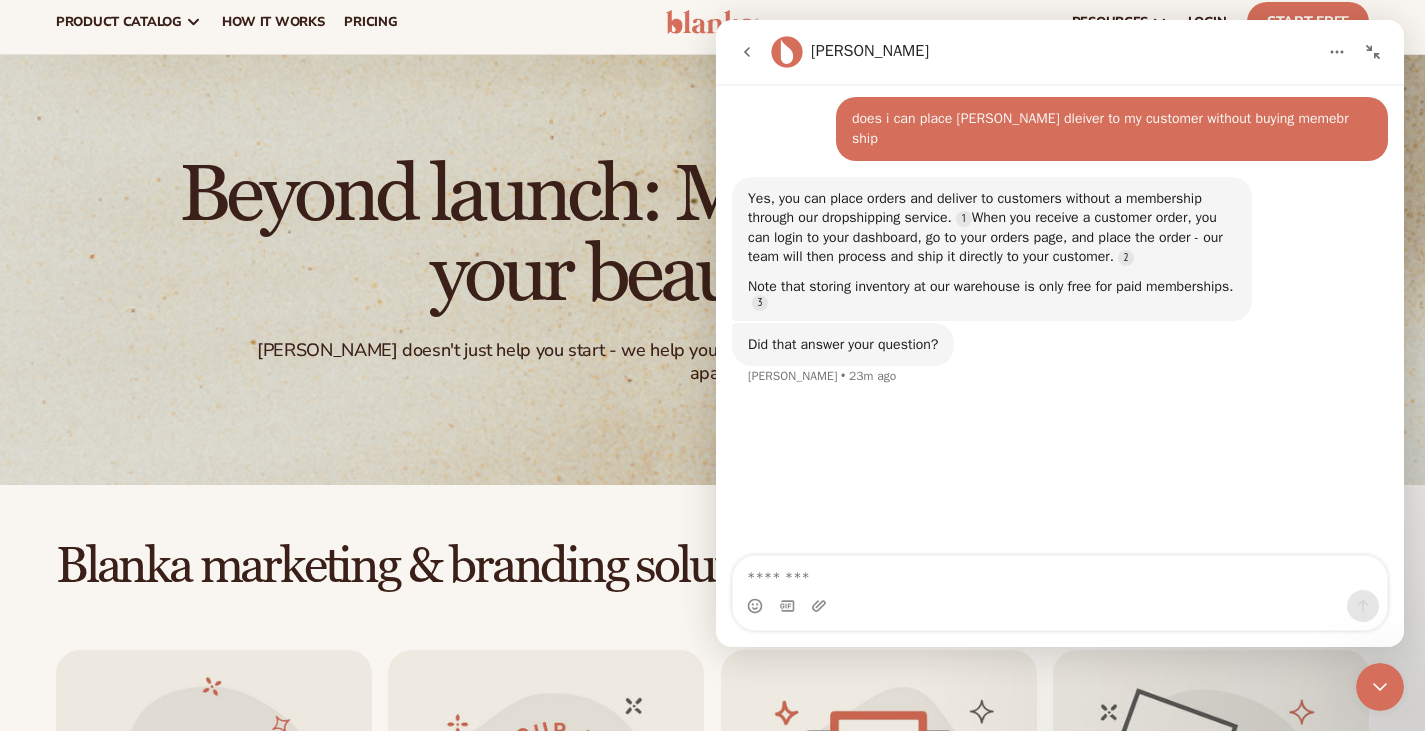 click 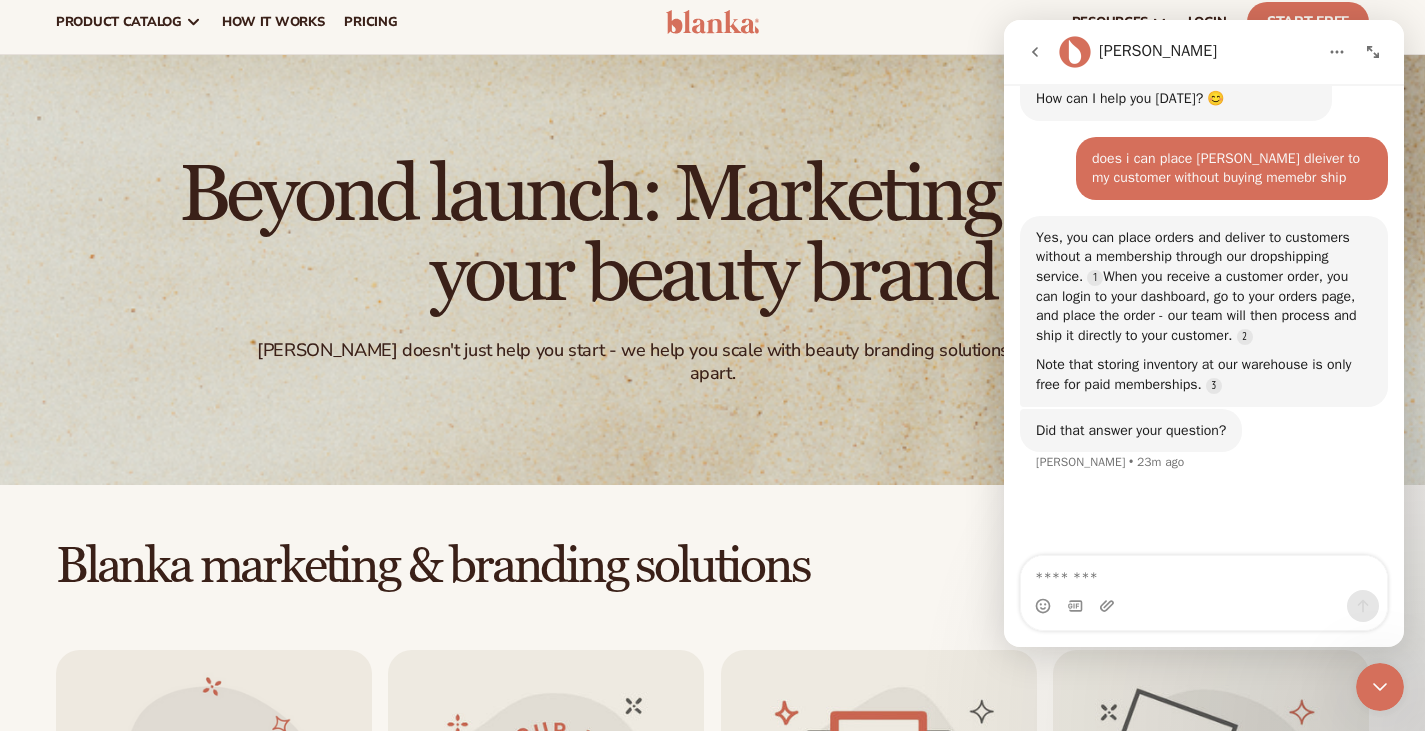 click 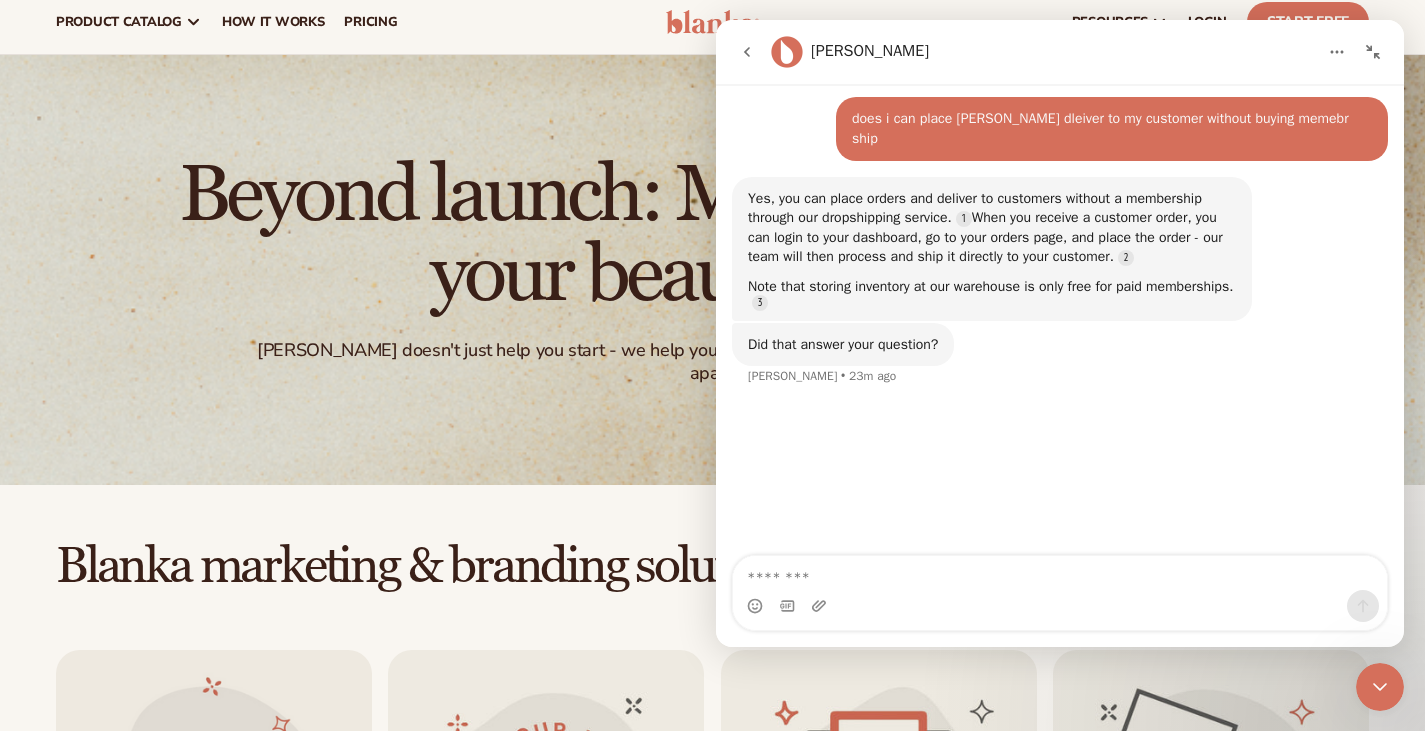 click 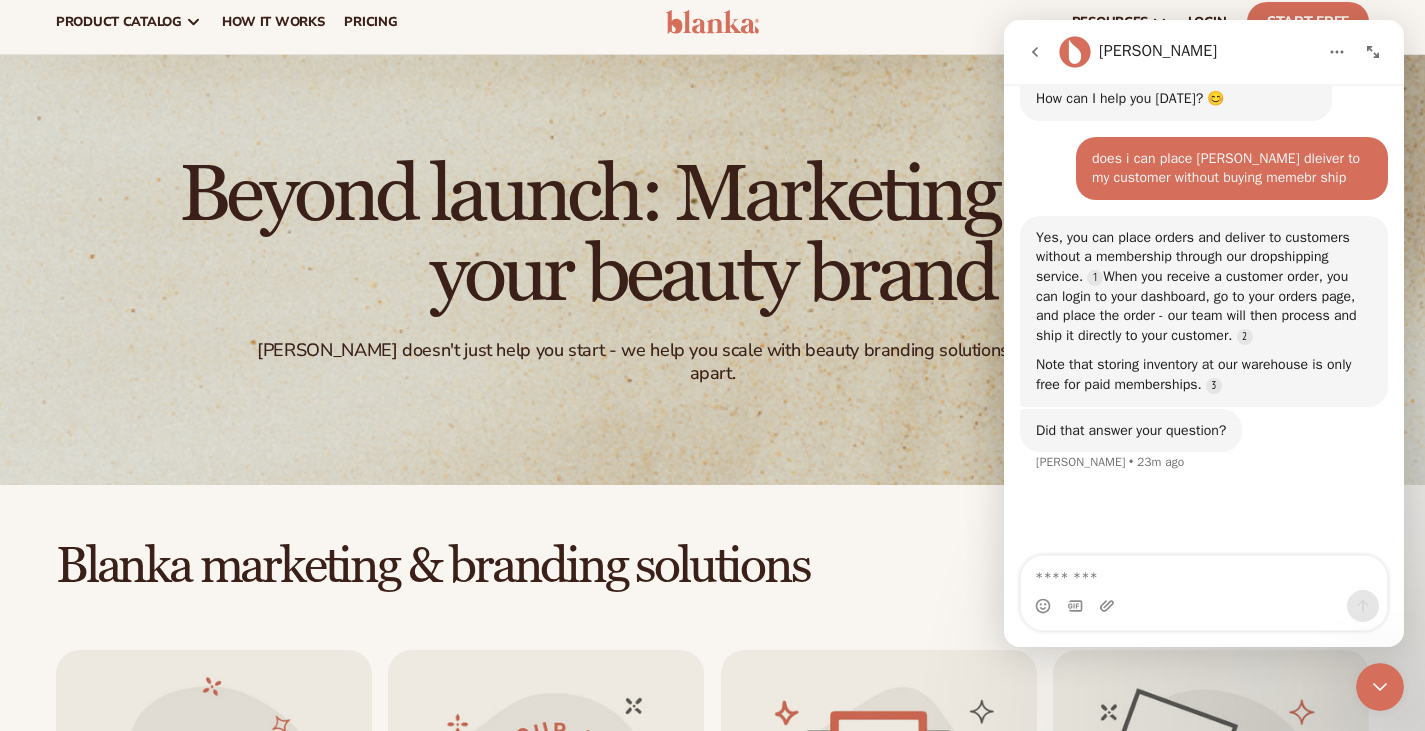 click on "Beyond launch: Marketing to grow your beauty brand [PERSON_NAME] doesn't just help you start - we help you scale with beauty branding solutions designed to set you apart." at bounding box center [712, 270] 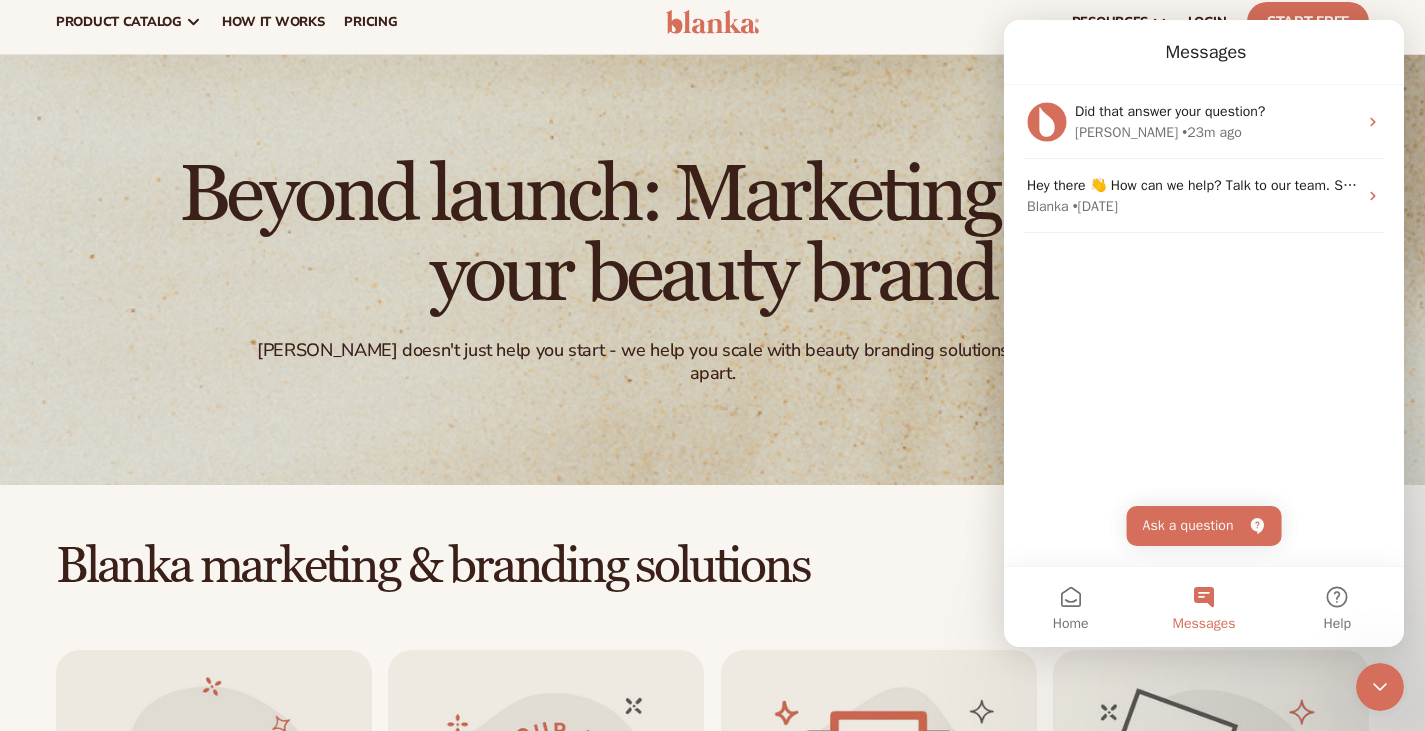 click on "Beyond launch: Marketing to grow your beauty brand [PERSON_NAME] doesn't just help you start - we help you scale with beauty branding solutions designed to set you apart." at bounding box center [712, 270] 